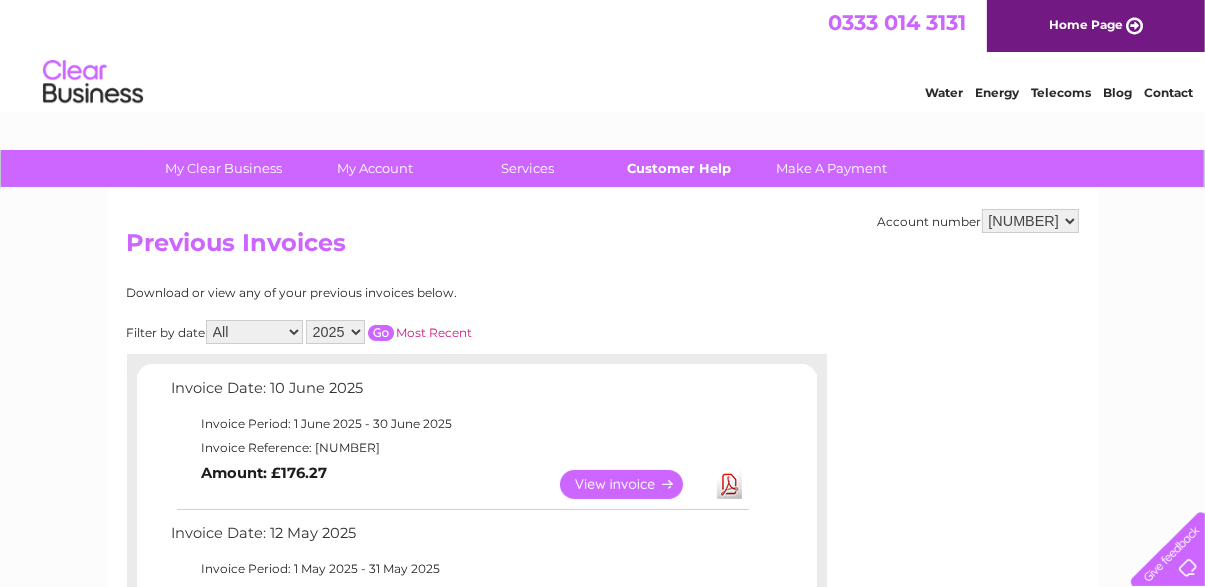 scroll, scrollTop: 0, scrollLeft: 0, axis: both 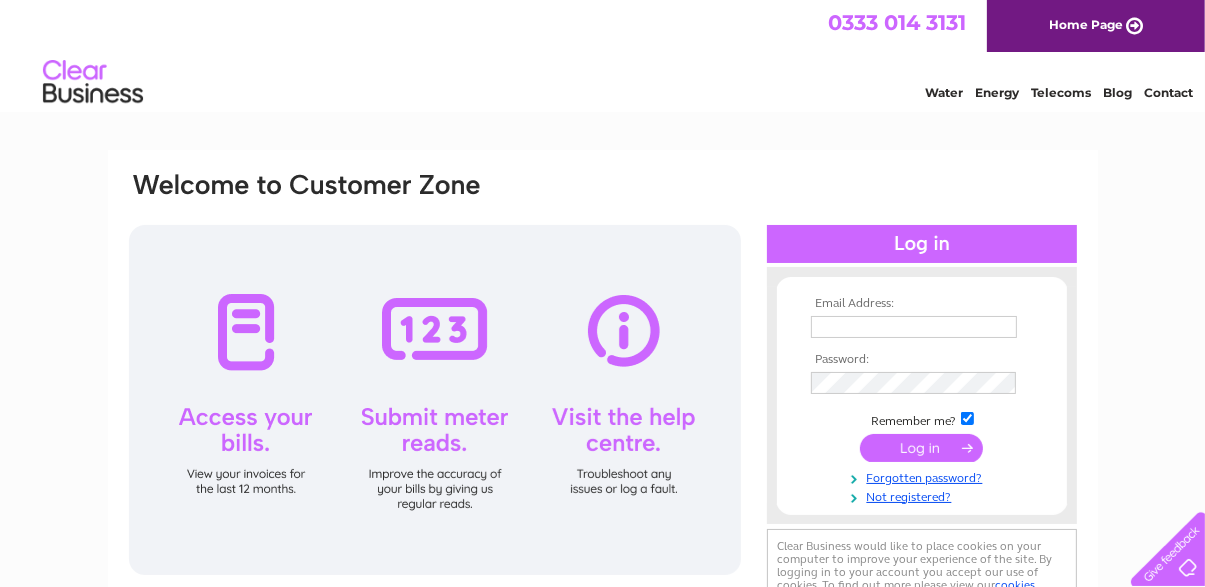 click at bounding box center [914, 327] 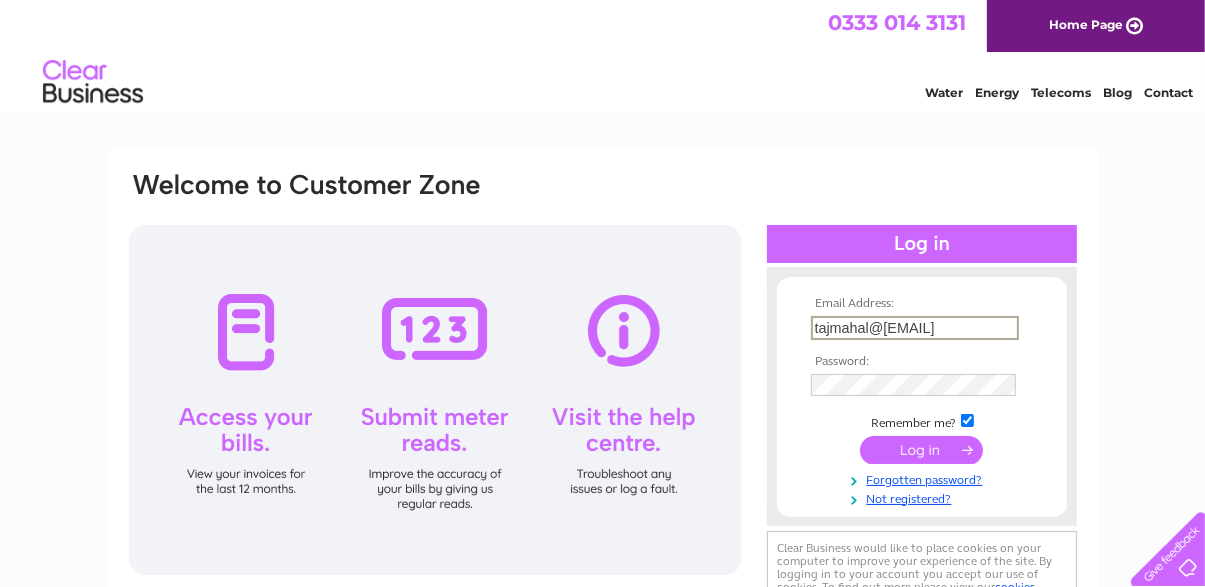 type on "tajmahalchippenham@gmail.com" 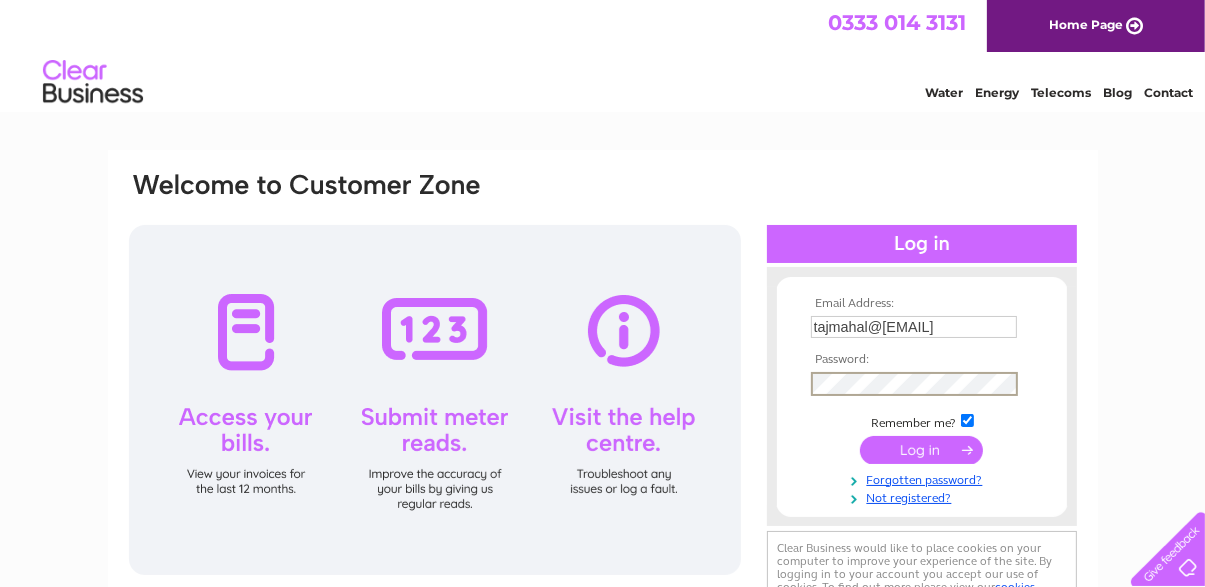 click at bounding box center [921, 450] 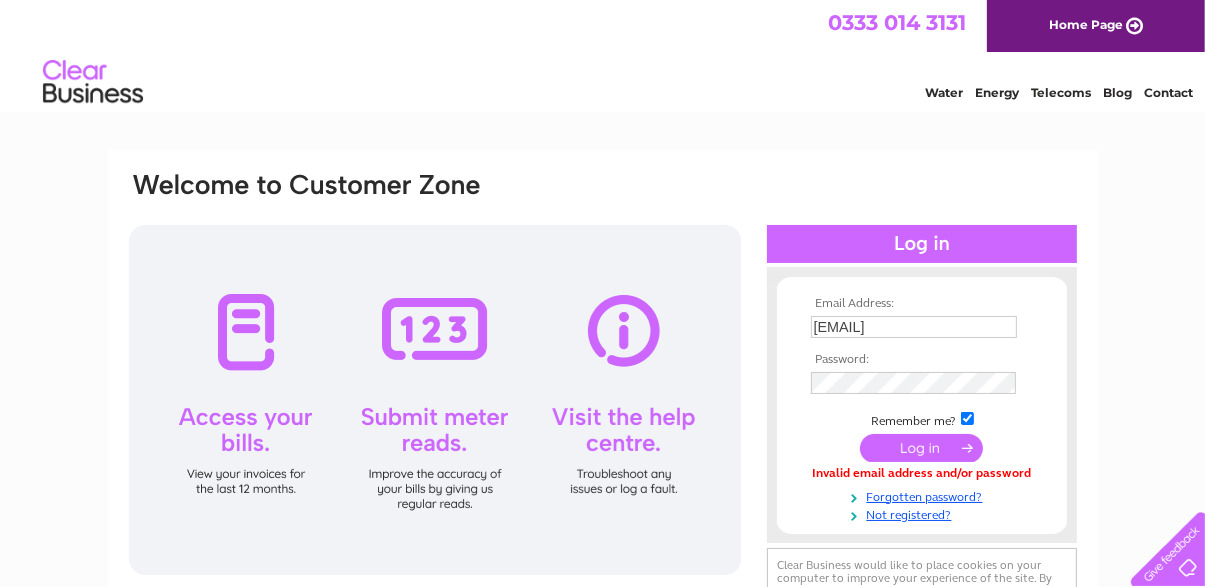 scroll, scrollTop: 0, scrollLeft: 0, axis: both 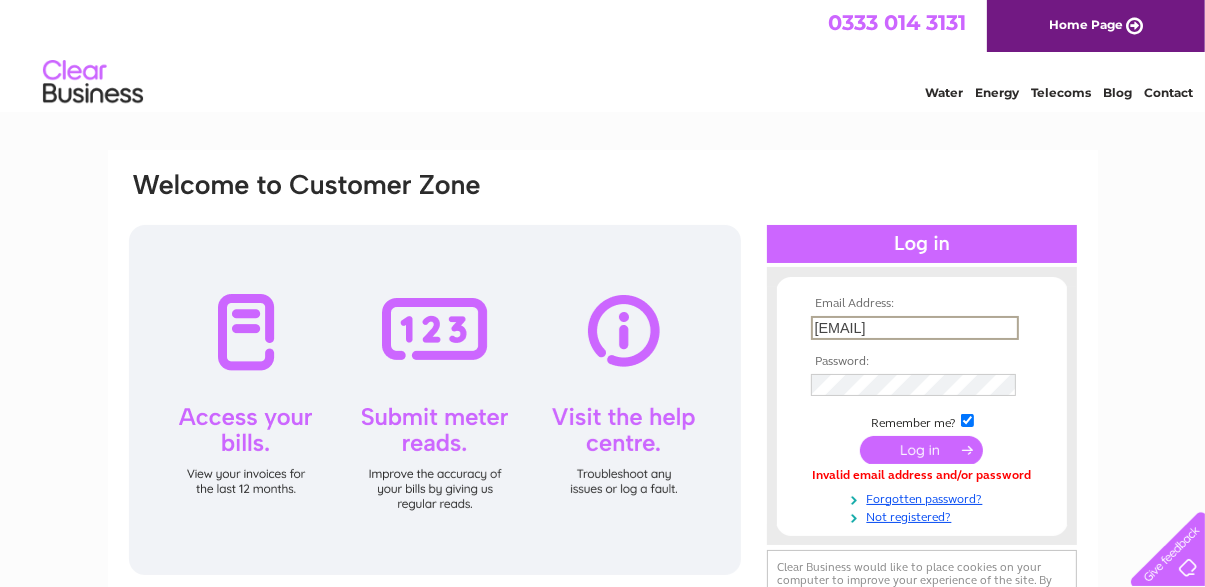 click on "tajmahalchippenham@[EMAIL_DOMAIN]" at bounding box center [915, 328] 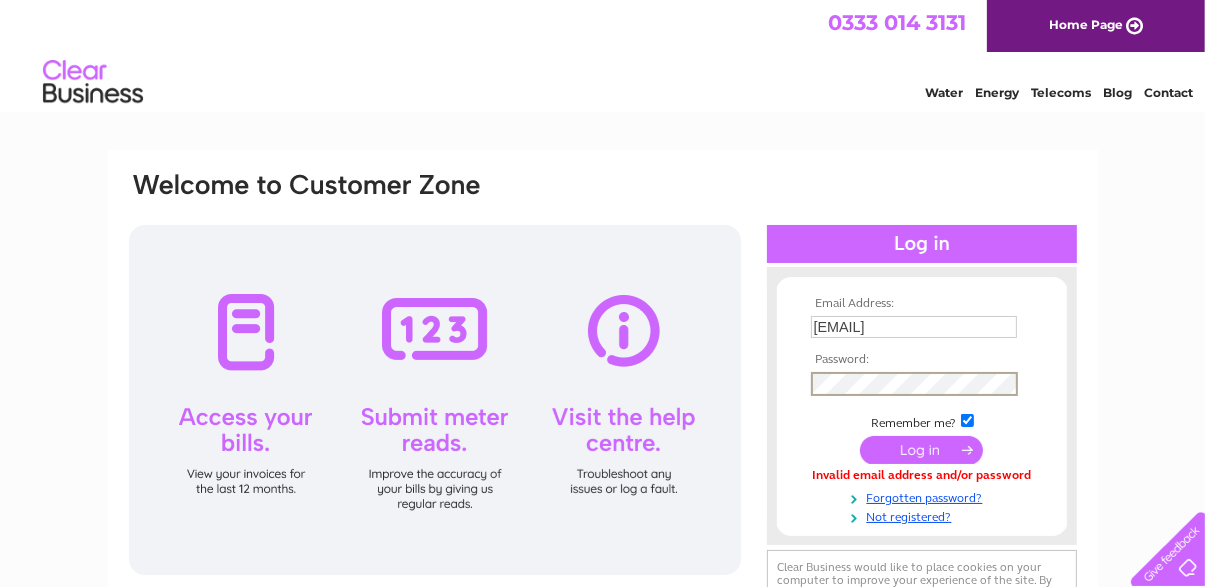 click at bounding box center (921, 450) 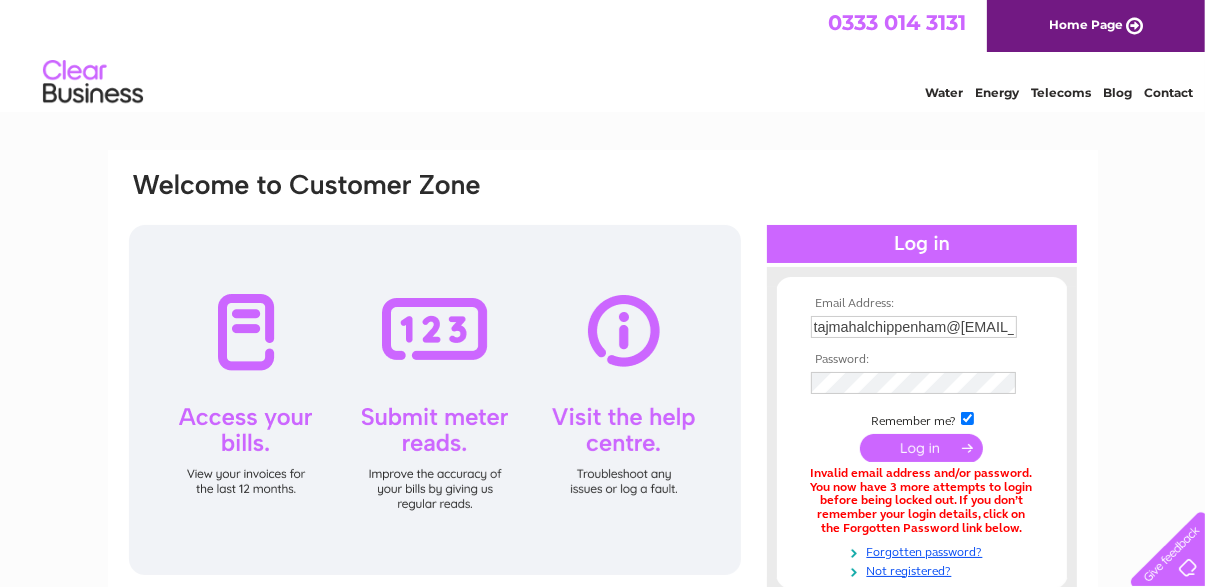 scroll, scrollTop: 58, scrollLeft: 0, axis: vertical 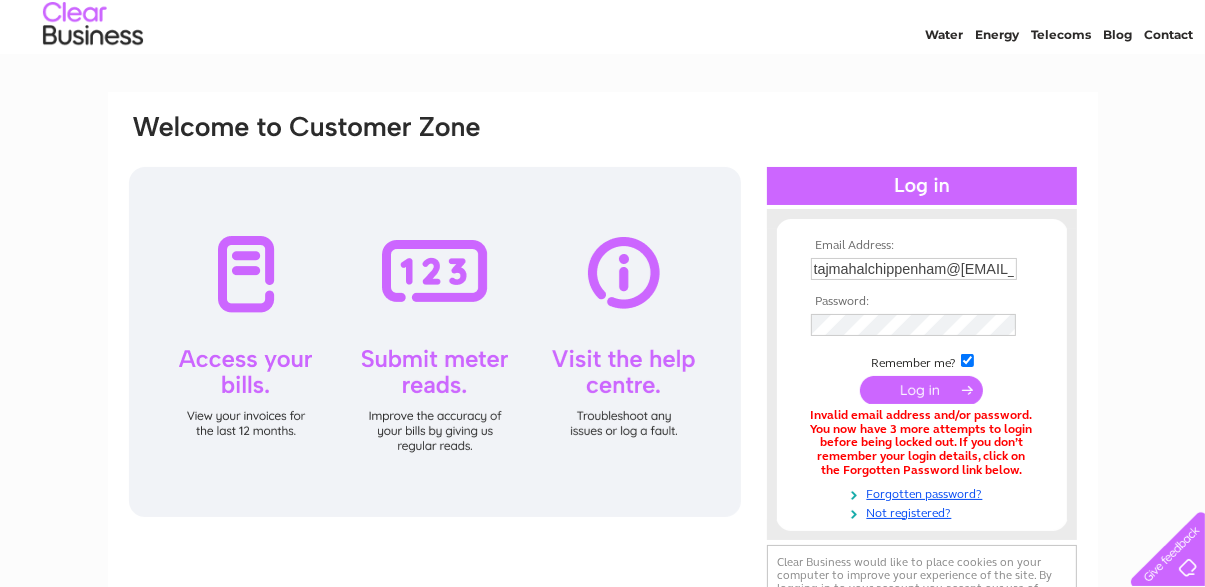 click on "tajmahalchippenham@[EMAIL_DOMAIN]" at bounding box center (914, 269) 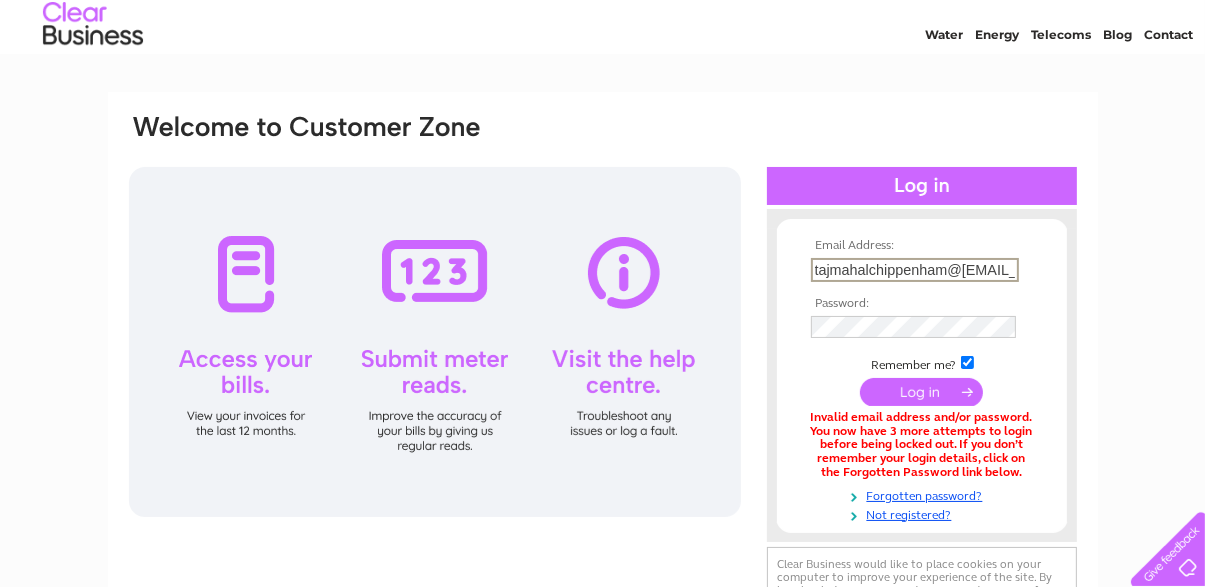 scroll, scrollTop: 0, scrollLeft: 15, axis: horizontal 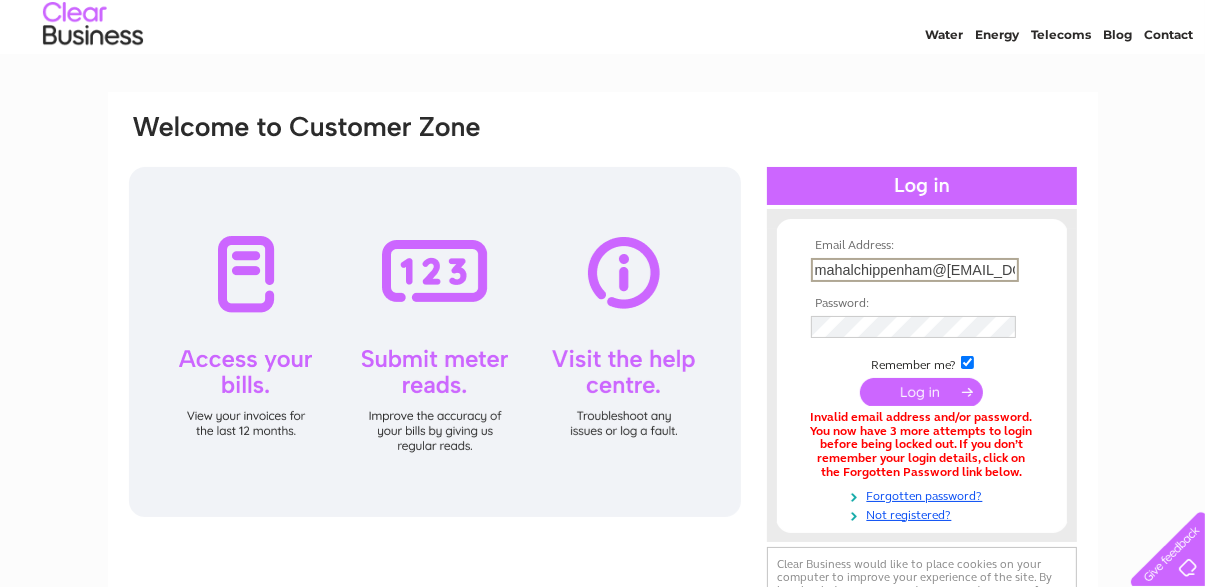 drag, startPoint x: 943, startPoint y: 267, endPoint x: 1072, endPoint y: 275, distance: 129.24782 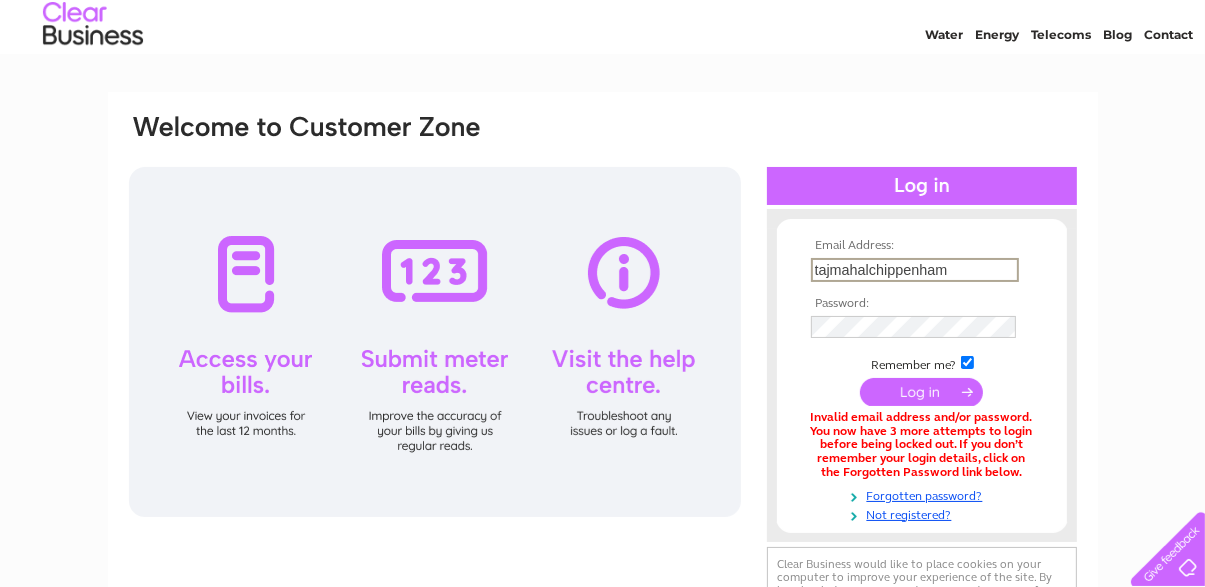 scroll, scrollTop: 0, scrollLeft: 0, axis: both 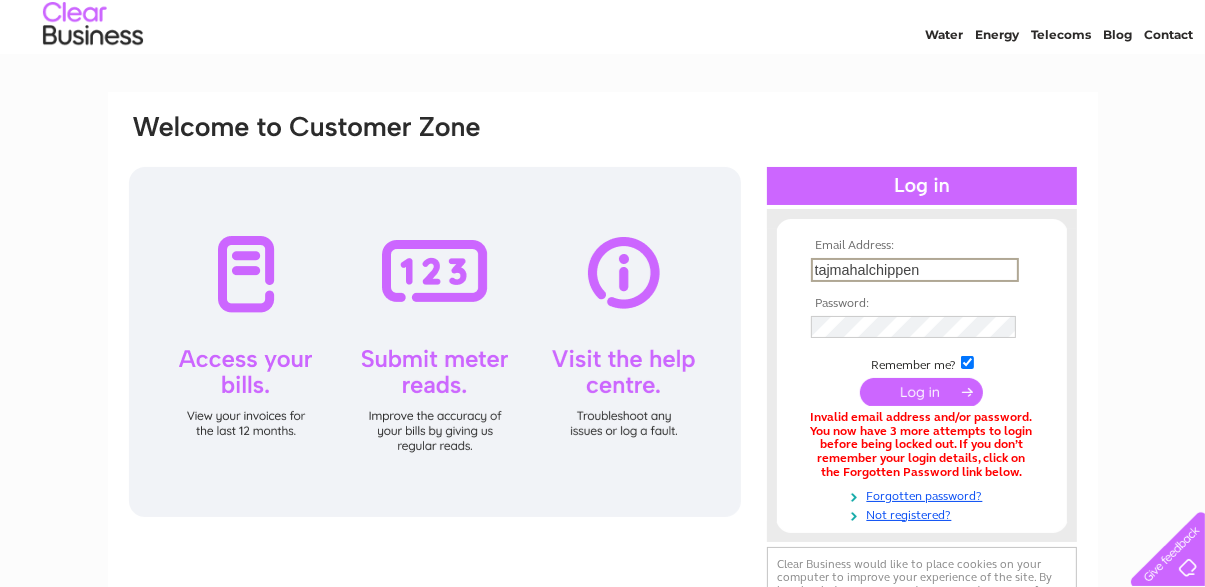 type on "tajmahalc" 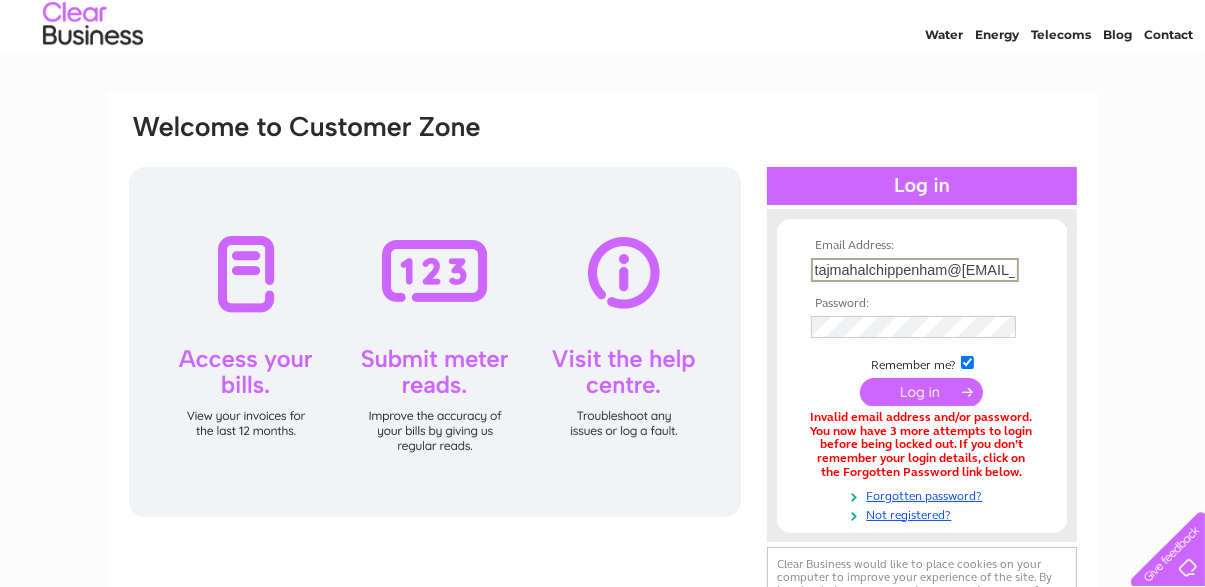 scroll, scrollTop: 0, scrollLeft: 18, axis: horizontal 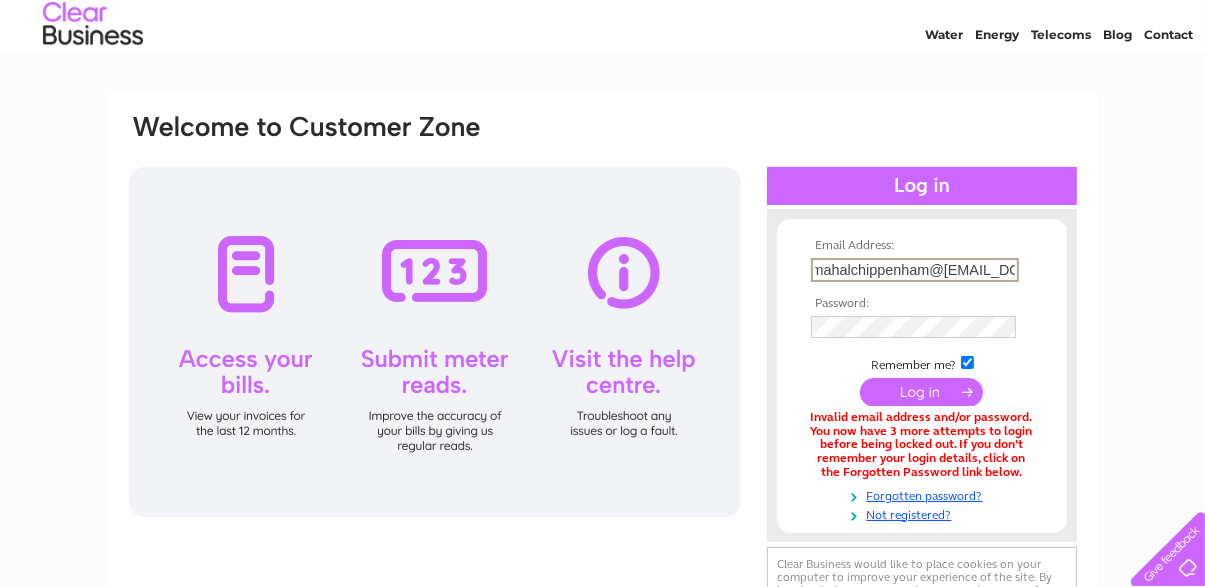 type on "[EMAIL]" 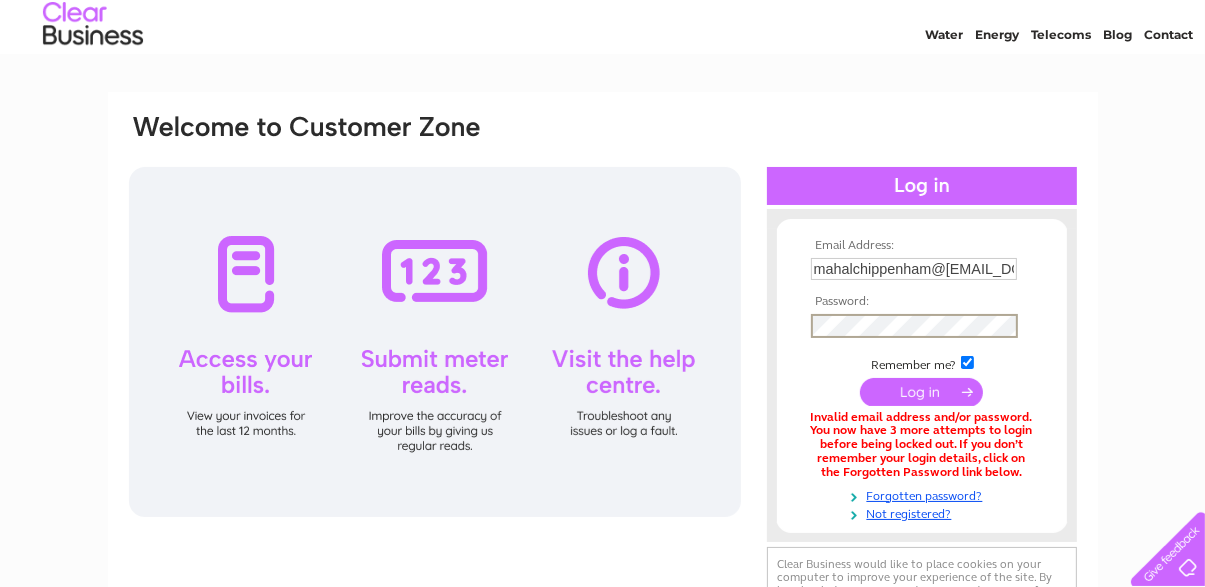 scroll, scrollTop: 0, scrollLeft: 0, axis: both 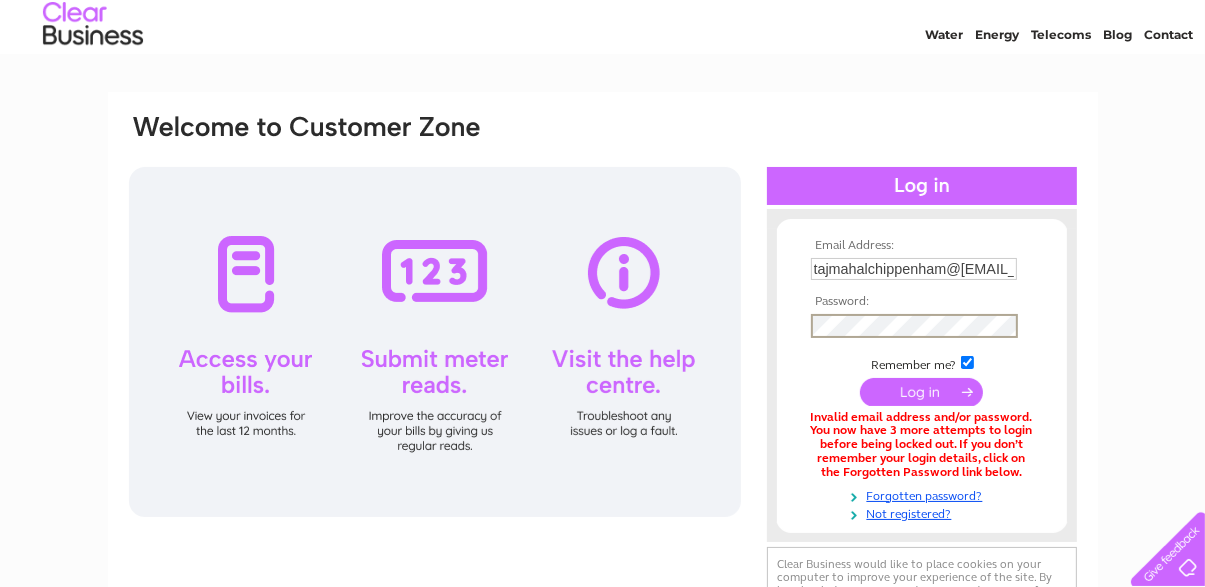 click at bounding box center (921, 392) 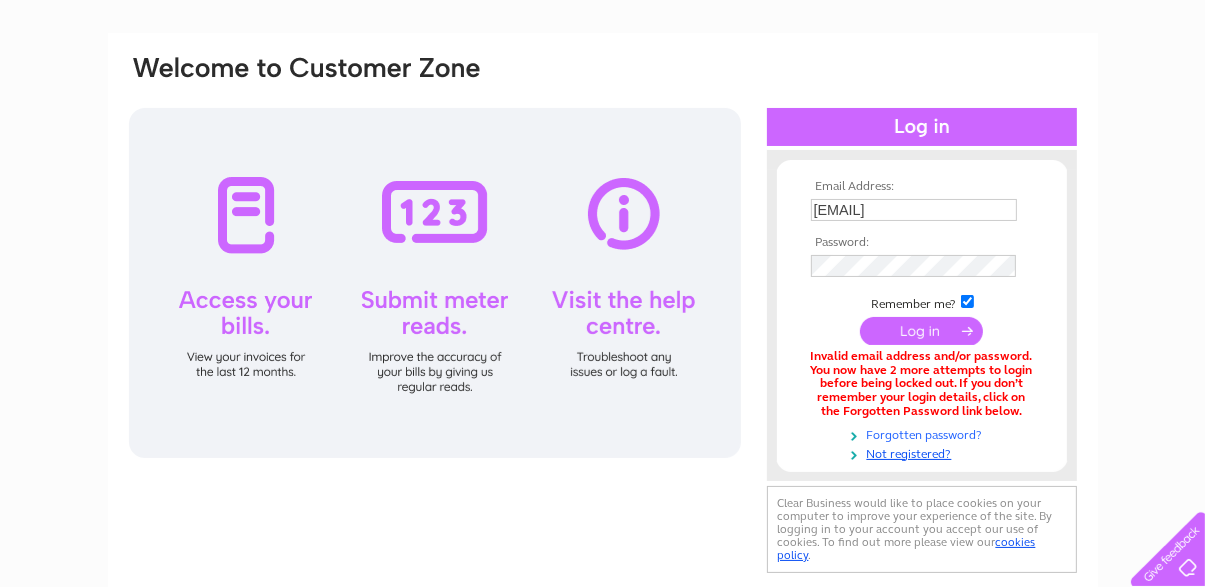 scroll, scrollTop: 175, scrollLeft: 0, axis: vertical 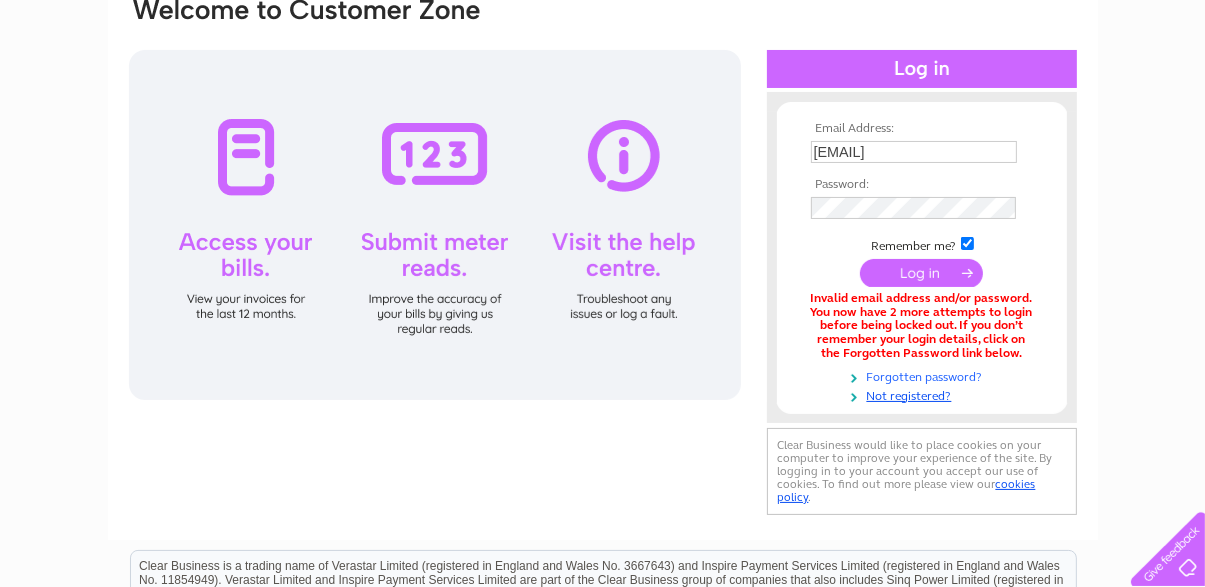 click on "Forgotten password?" at bounding box center [924, 375] 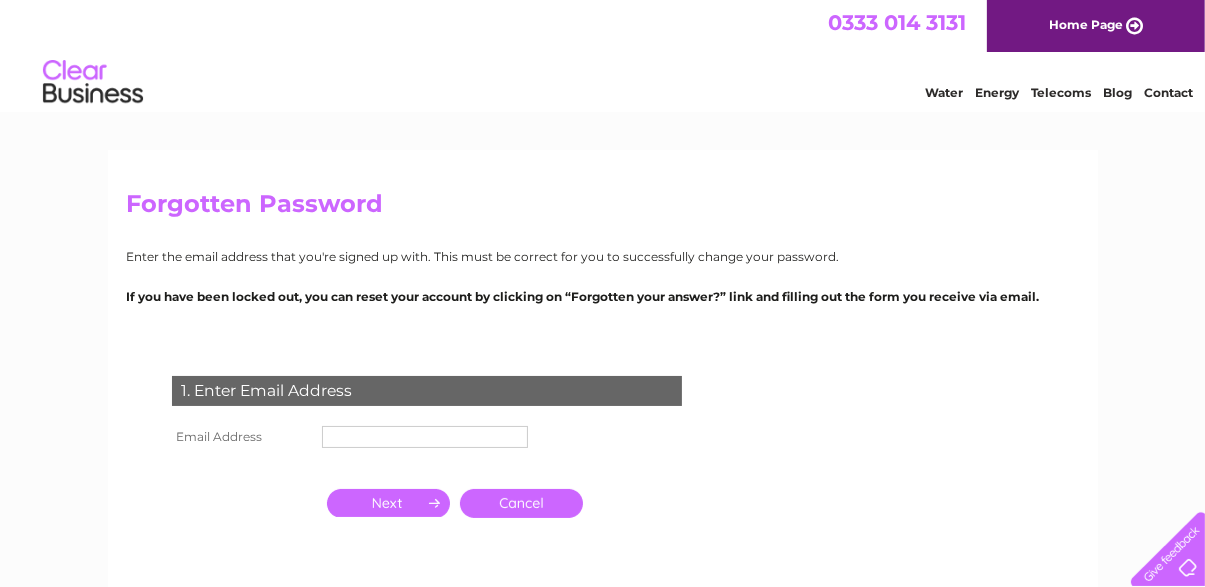 scroll, scrollTop: 0, scrollLeft: 0, axis: both 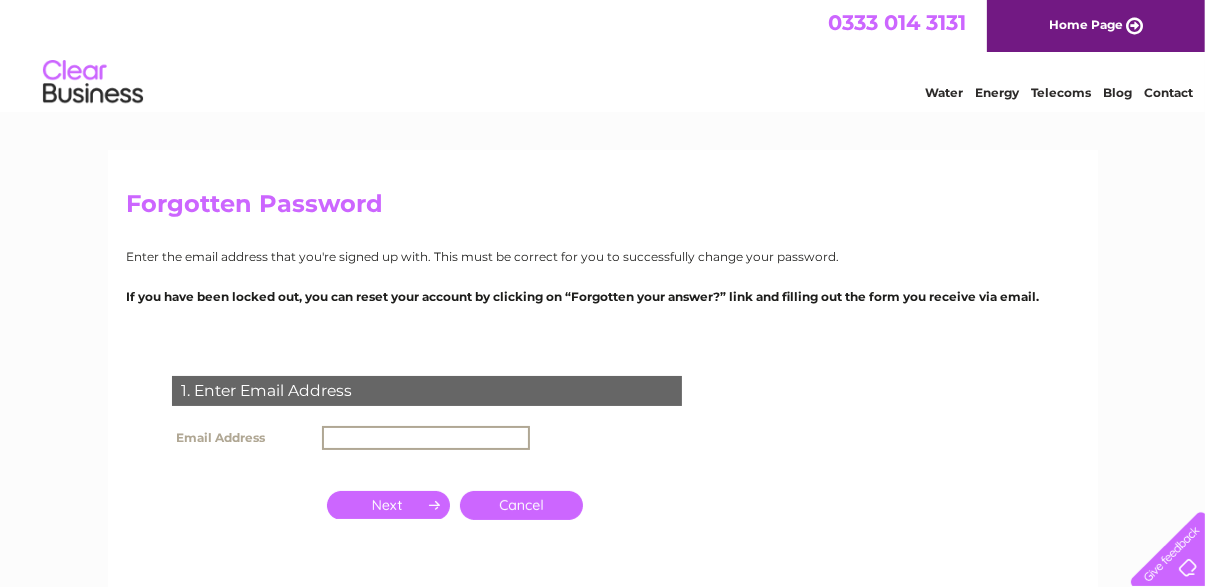type on "[NAME]@[DOMAIN]" 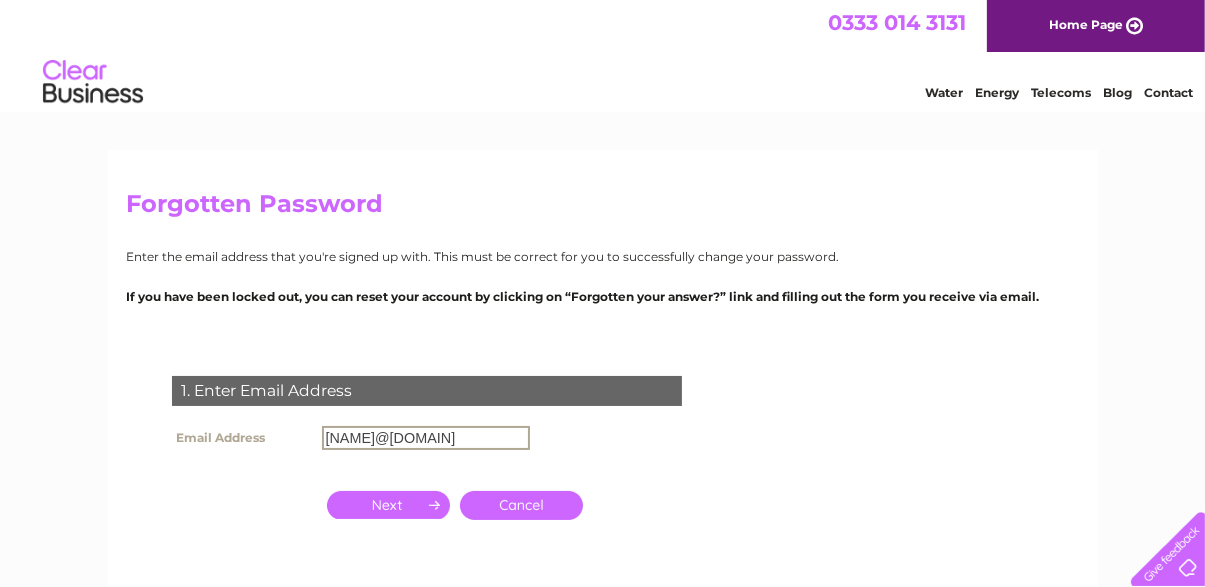click at bounding box center [388, 505] 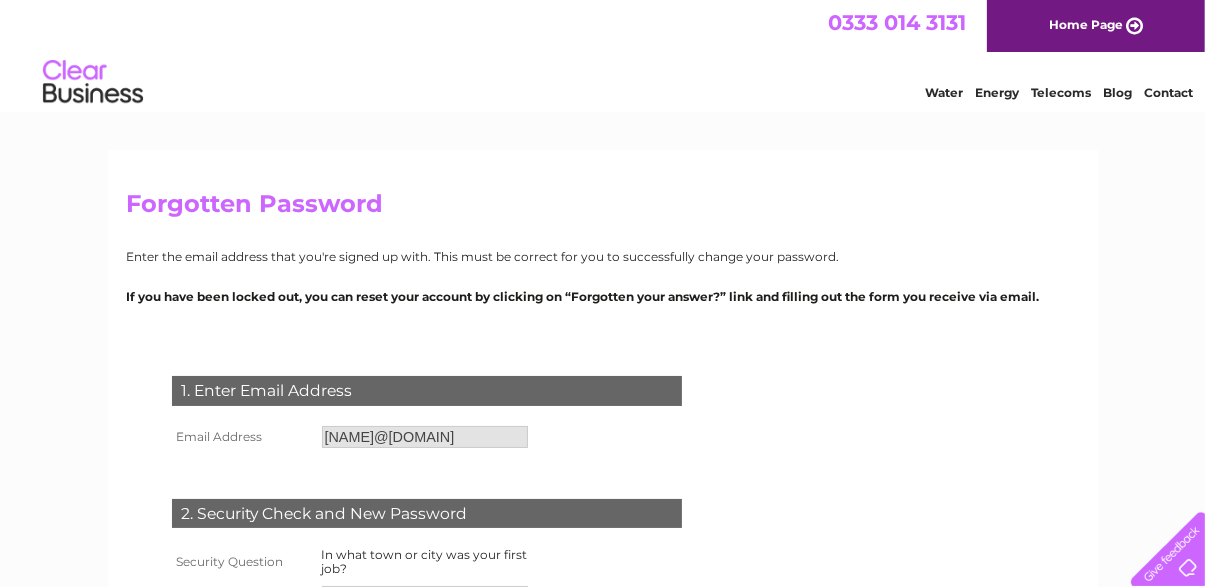 scroll, scrollTop: 117, scrollLeft: 0, axis: vertical 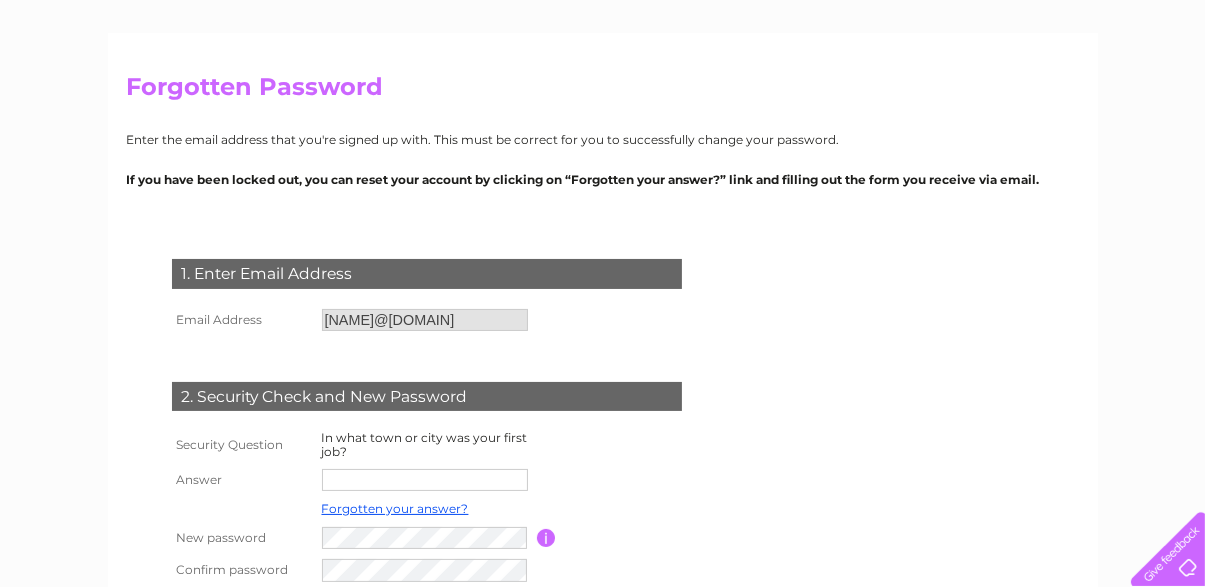 click at bounding box center (425, 480) 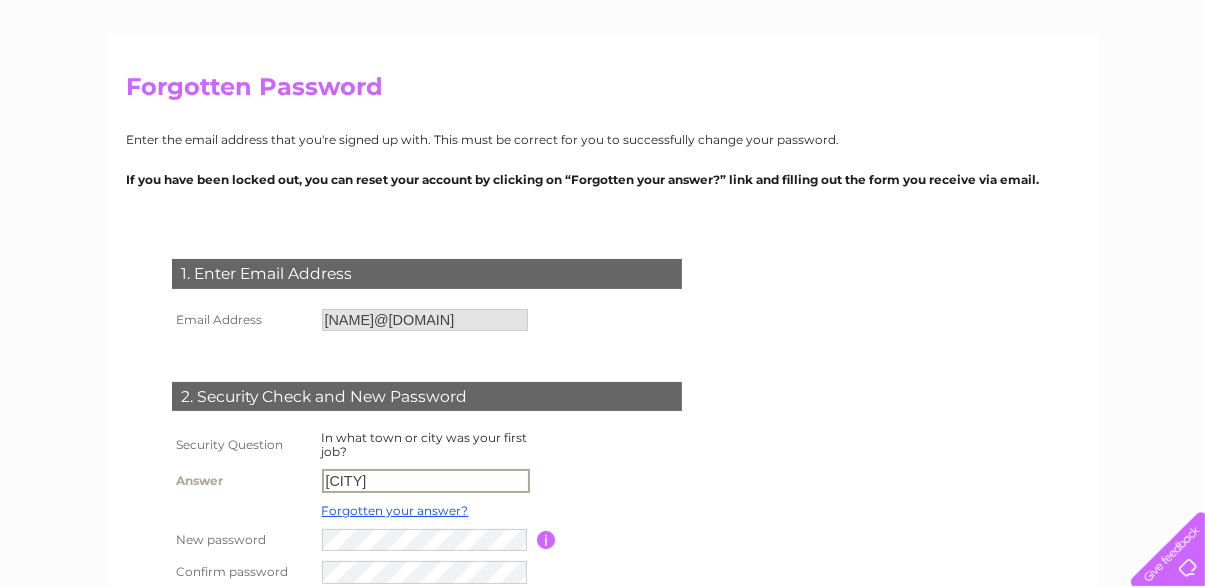 scroll, scrollTop: 196, scrollLeft: 0, axis: vertical 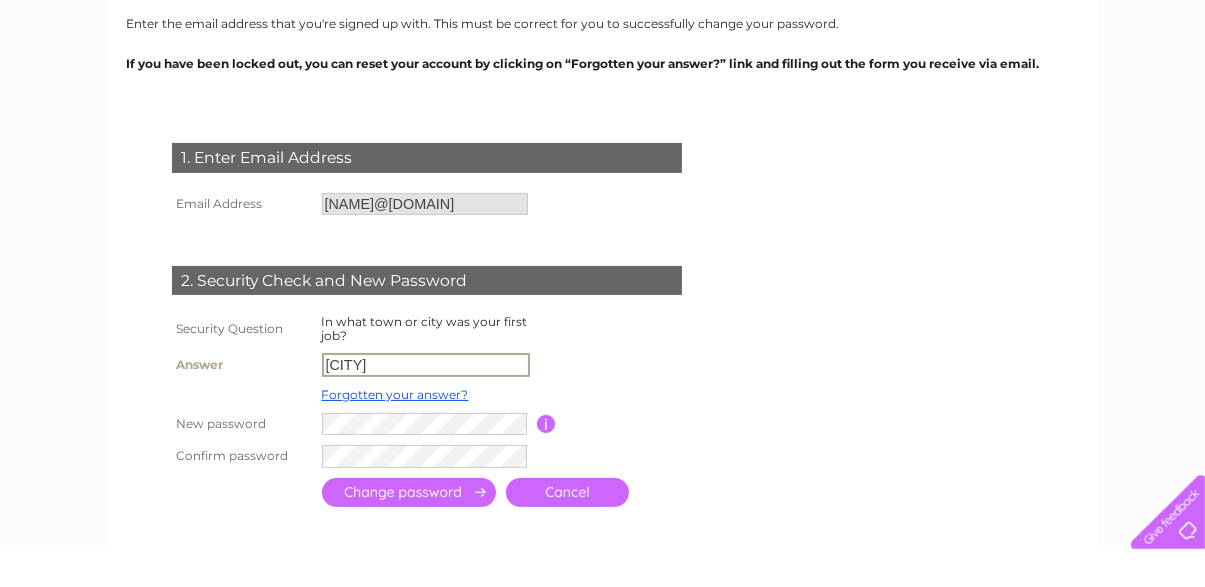 type on "Chippenham" 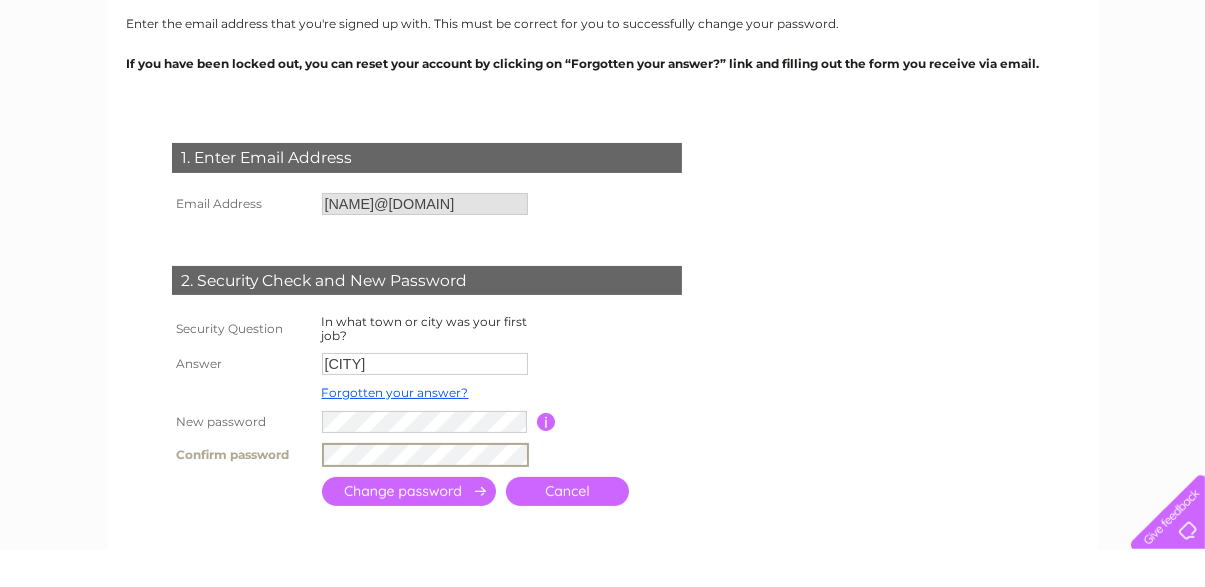click on "1. Enter Email Address
Email Address
tajmahalchippenham@gmail.com
Cancel" at bounding box center (431, 354) 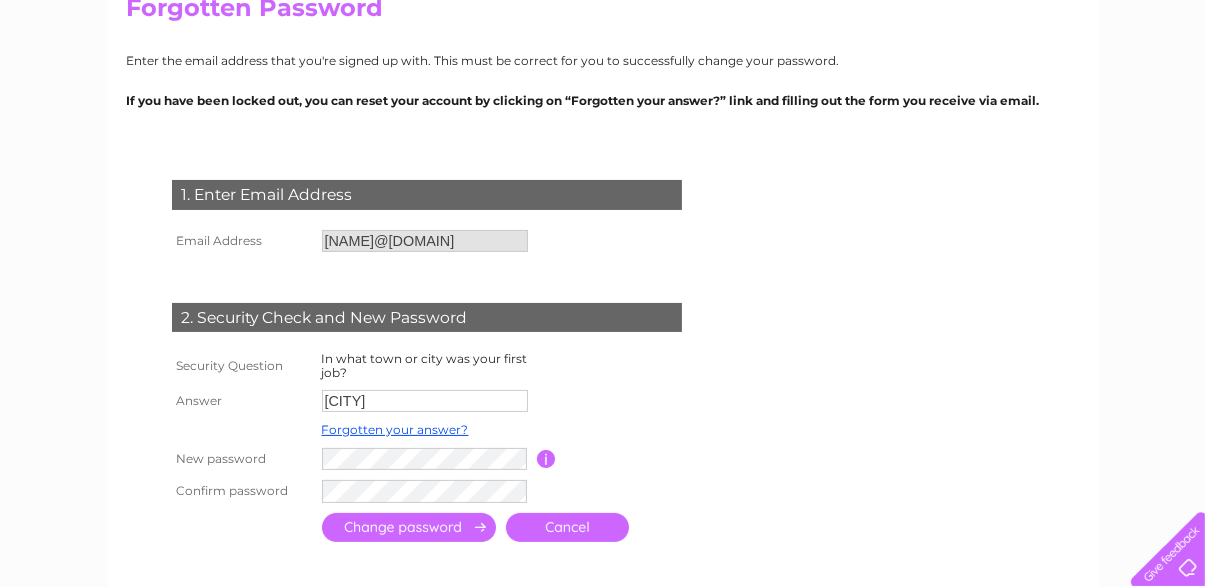 click at bounding box center (409, 527) 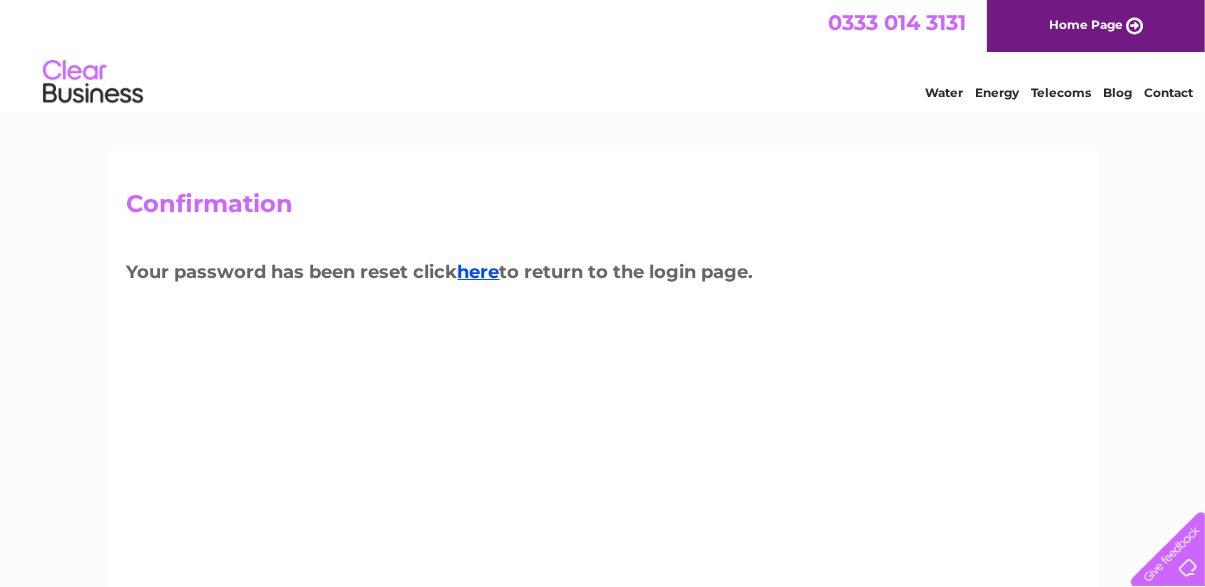 scroll, scrollTop: 0, scrollLeft: 0, axis: both 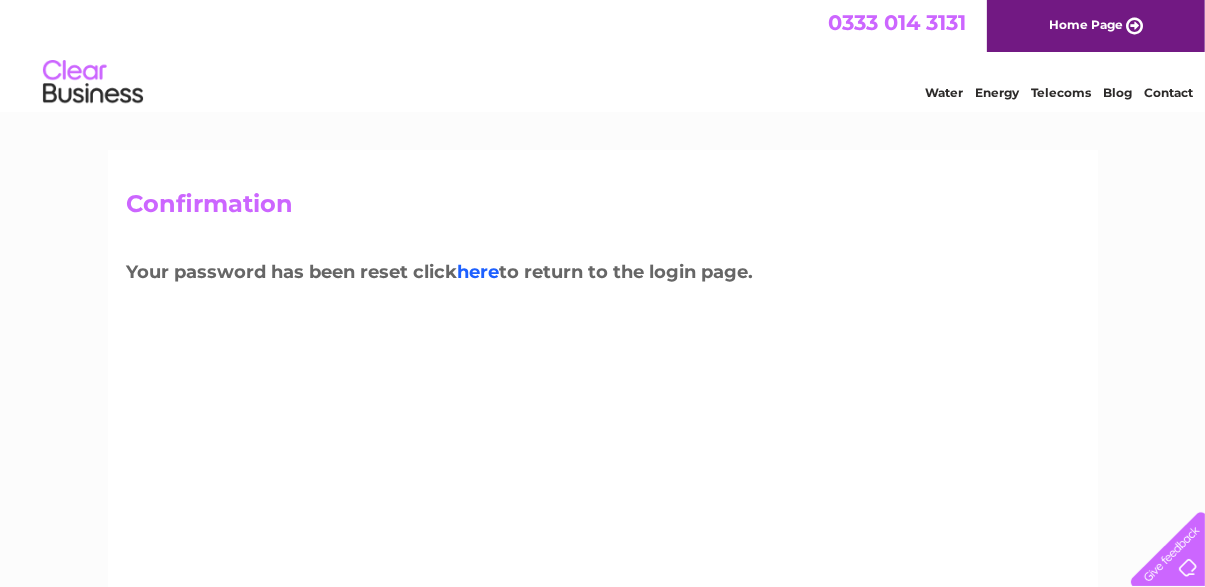 click on "here" at bounding box center [479, 272] 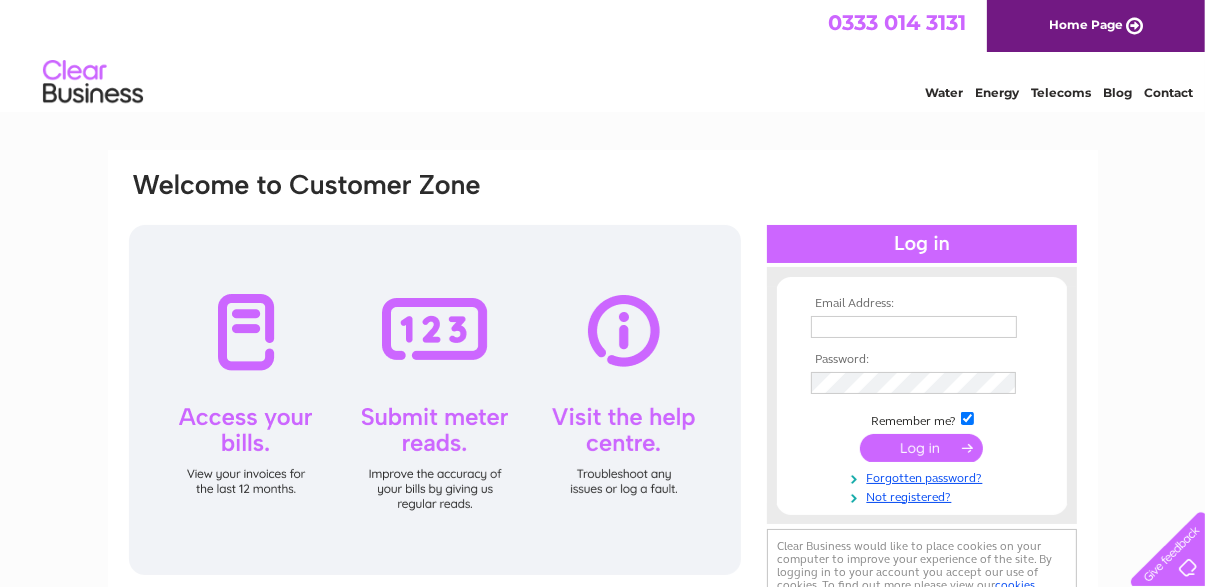 scroll, scrollTop: 0, scrollLeft: 0, axis: both 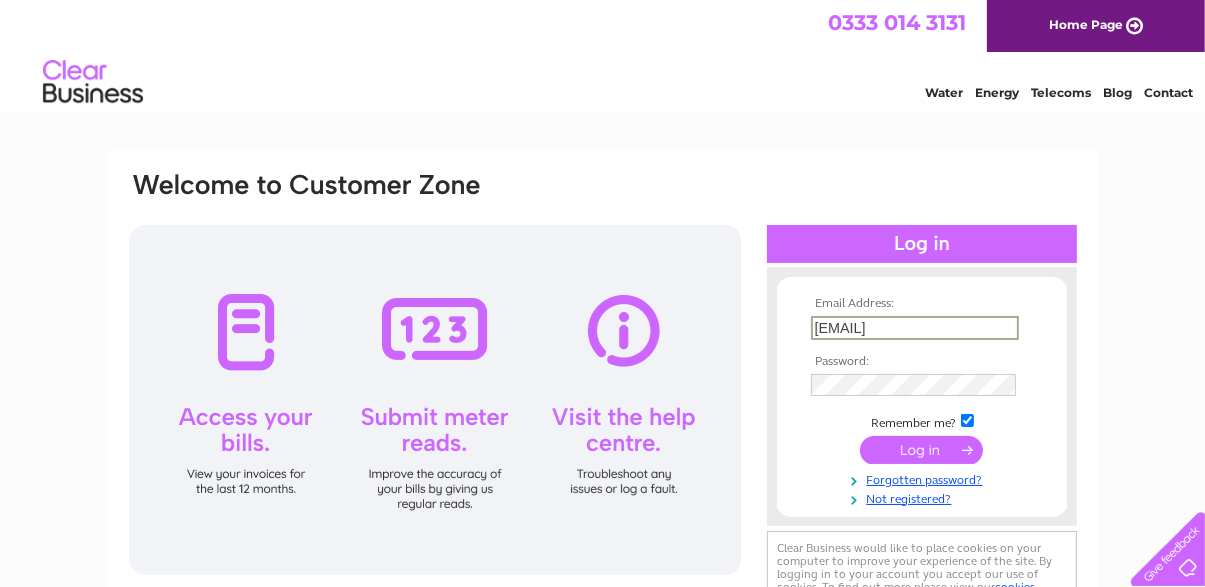 type on "tajmahalchippenham@gmail.com" 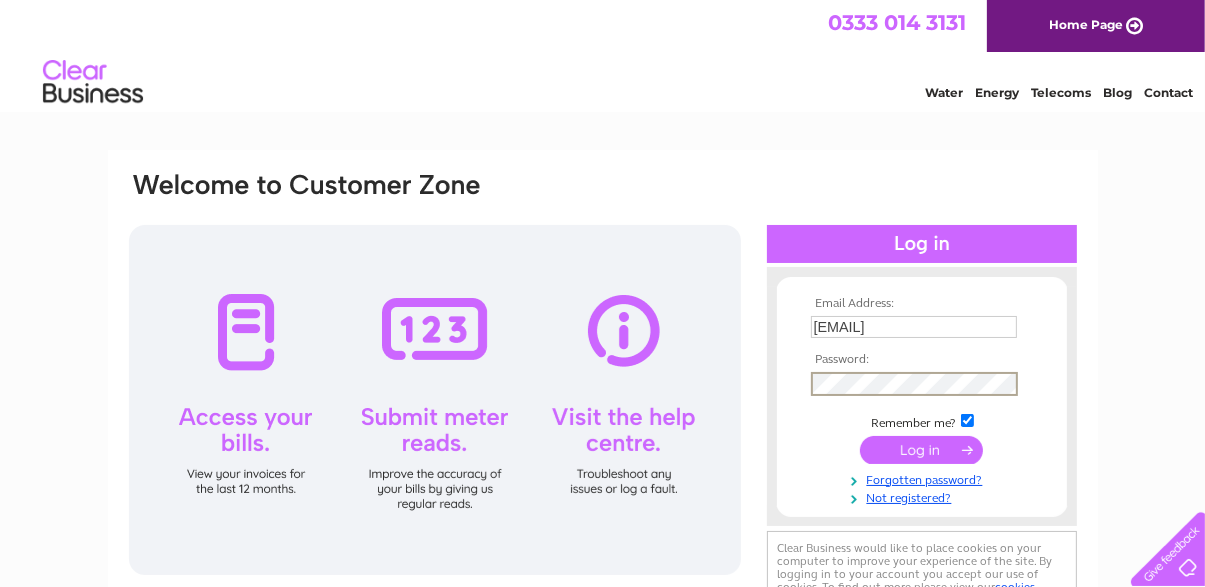 click at bounding box center (921, 450) 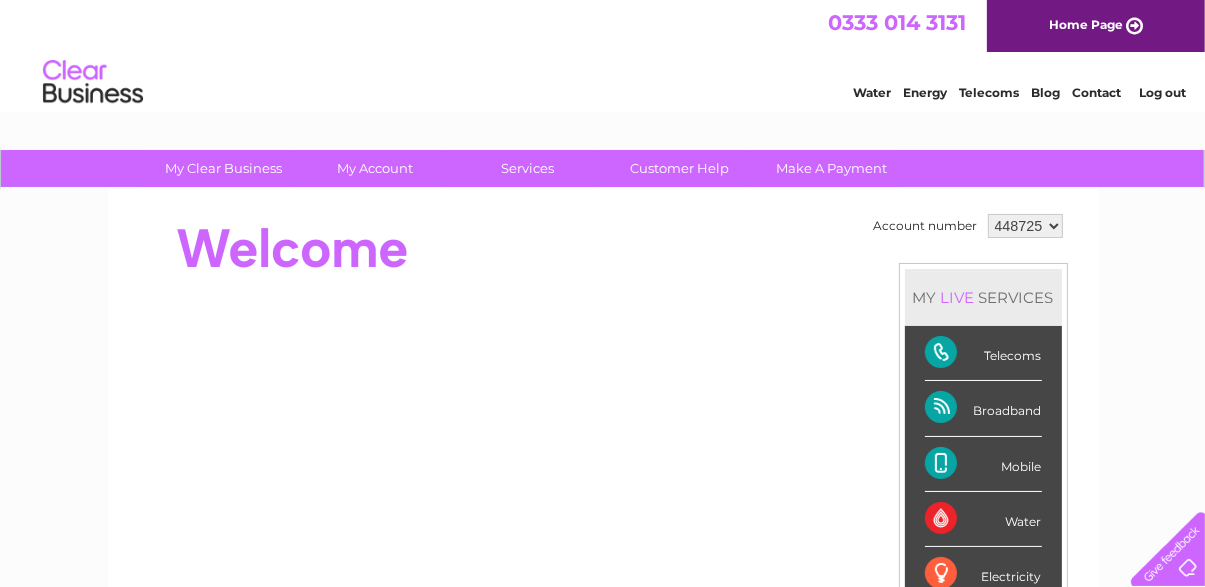 scroll, scrollTop: 0, scrollLeft: 0, axis: both 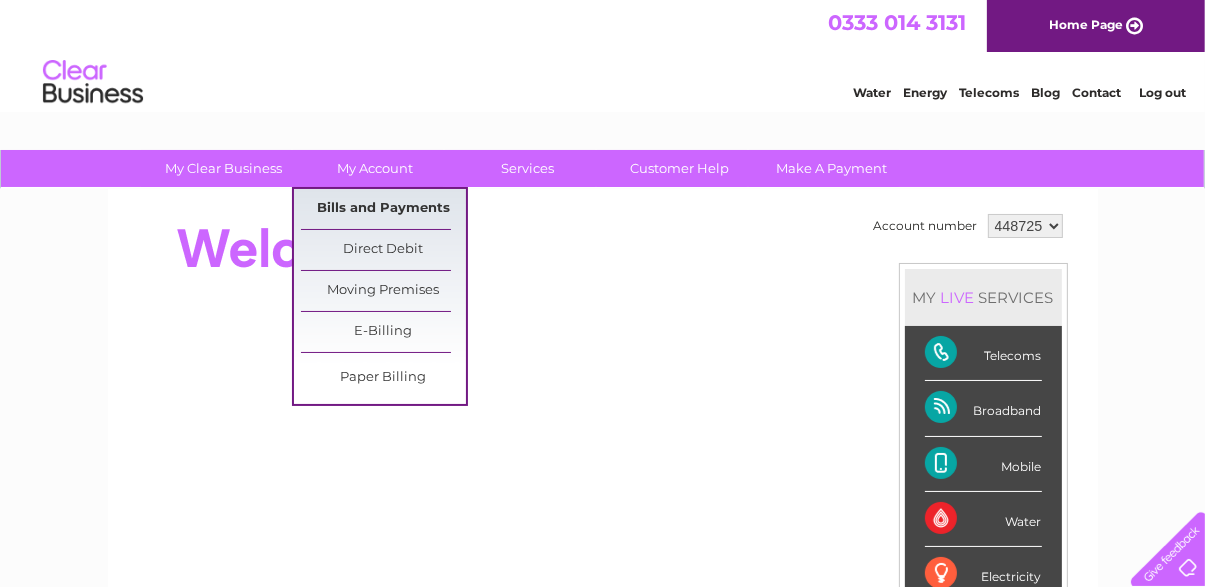 click on "Bills and Payments" at bounding box center (383, 209) 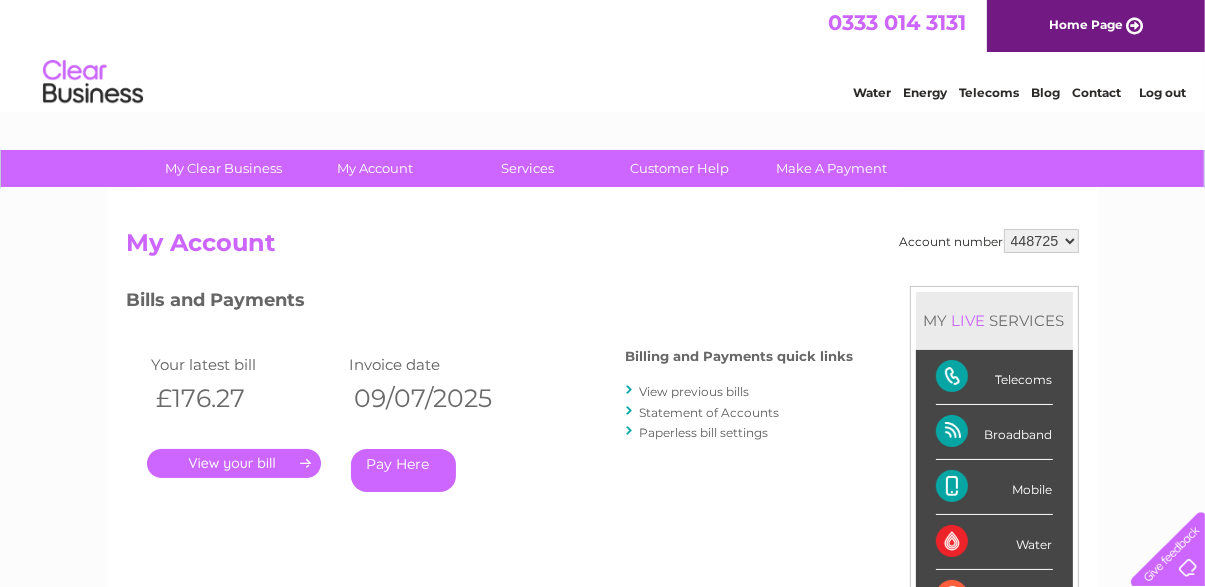 scroll, scrollTop: 0, scrollLeft: 0, axis: both 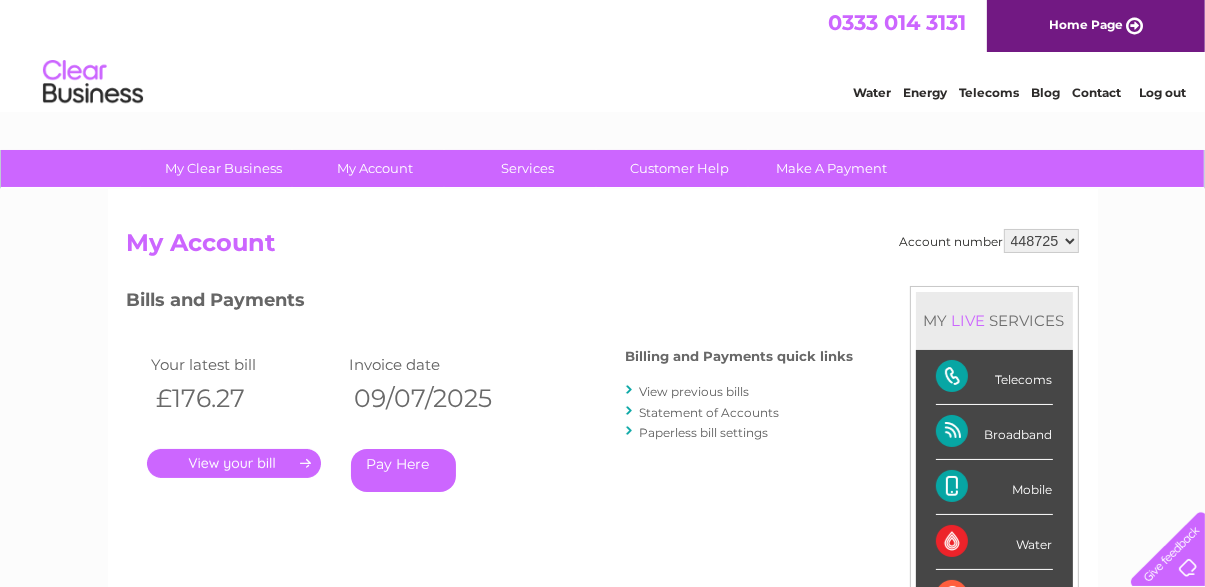 click on "View previous bills" at bounding box center [695, 391] 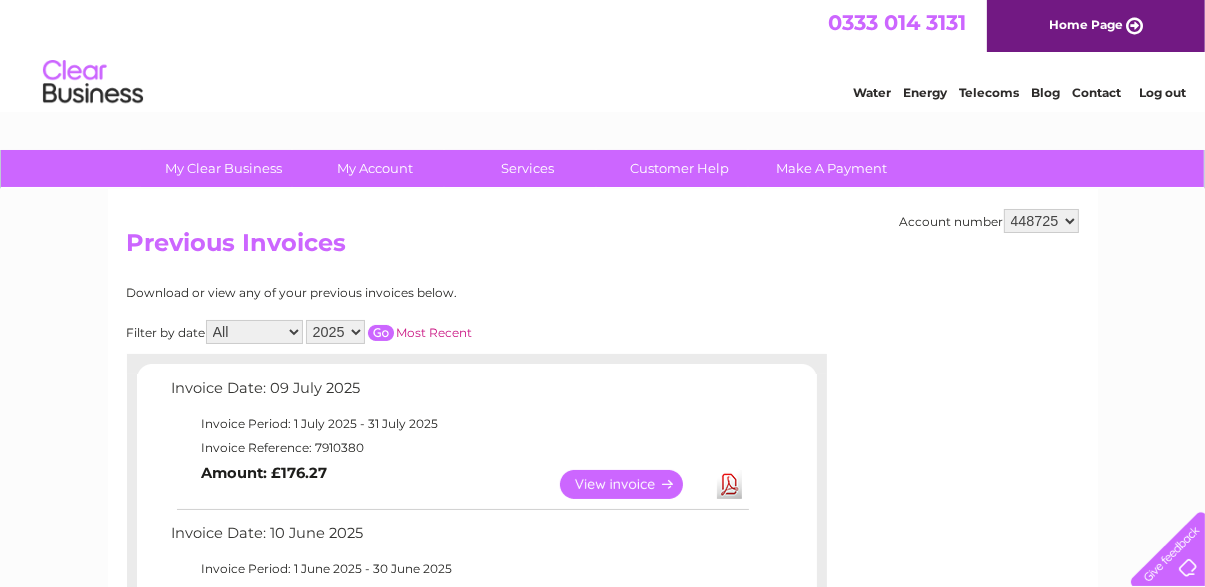 scroll, scrollTop: 0, scrollLeft: 0, axis: both 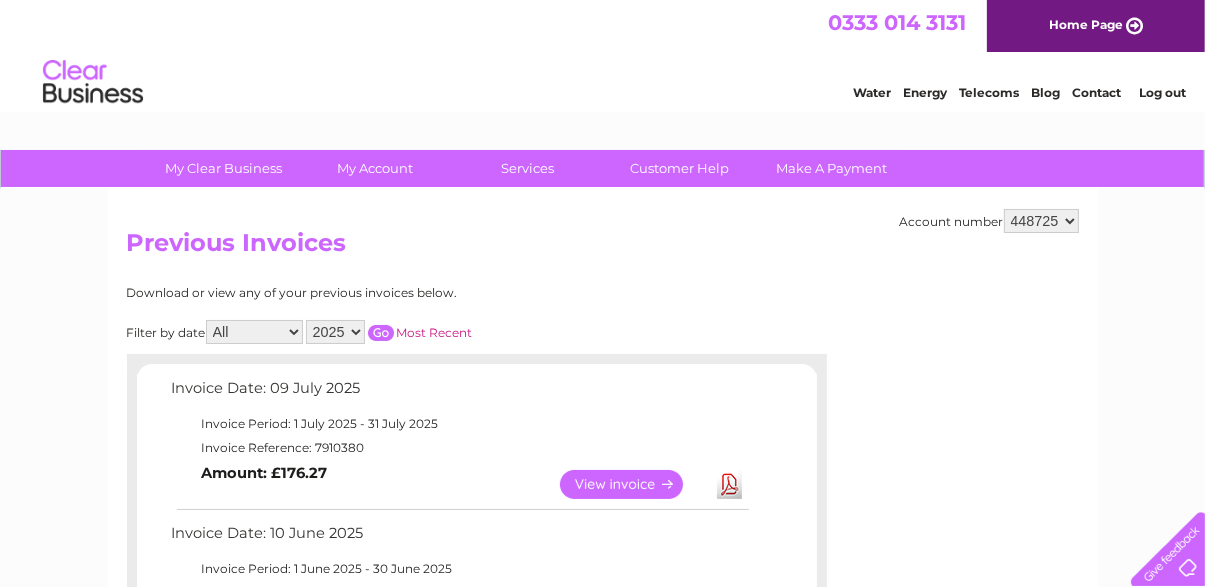 click on "Download" at bounding box center (729, 484) 